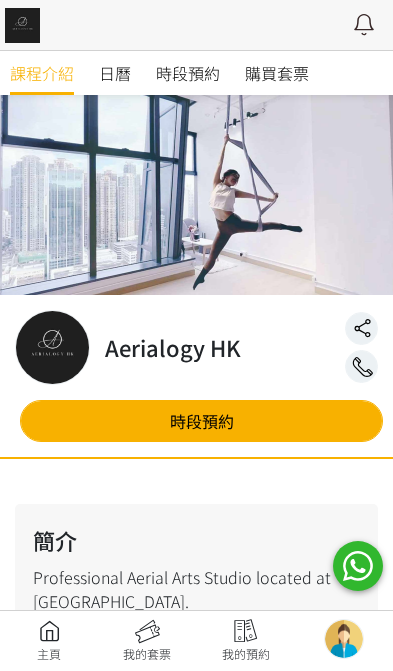 scroll, scrollTop: 0, scrollLeft: 0, axis: both 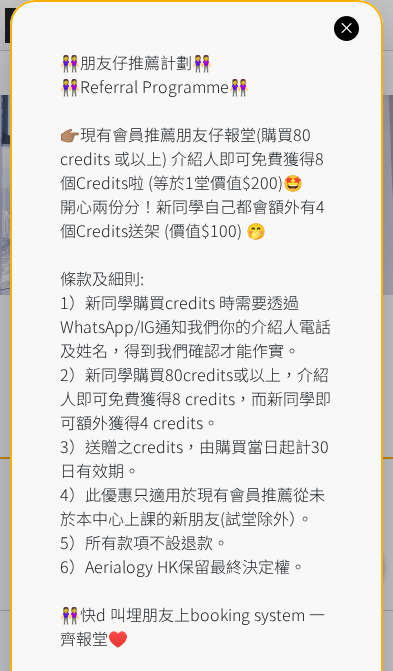 click at bounding box center [346, 28] 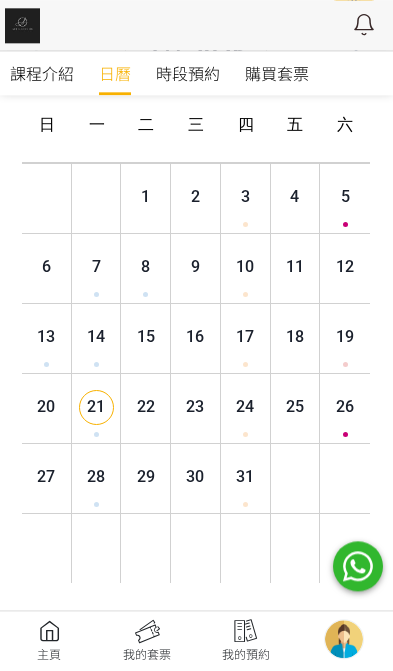 scroll, scrollTop: 199, scrollLeft: 4, axis: both 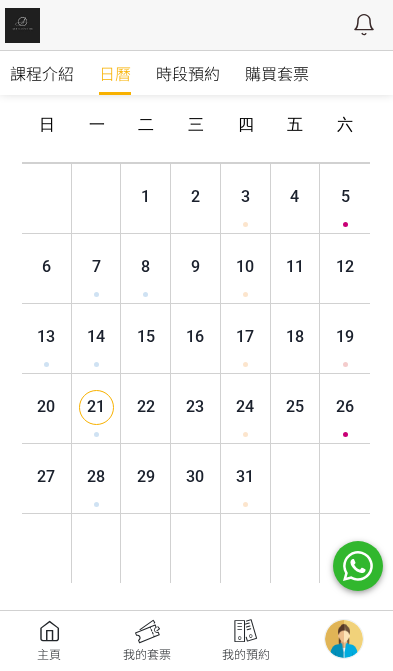 click on "時段預約" at bounding box center [188, 73] 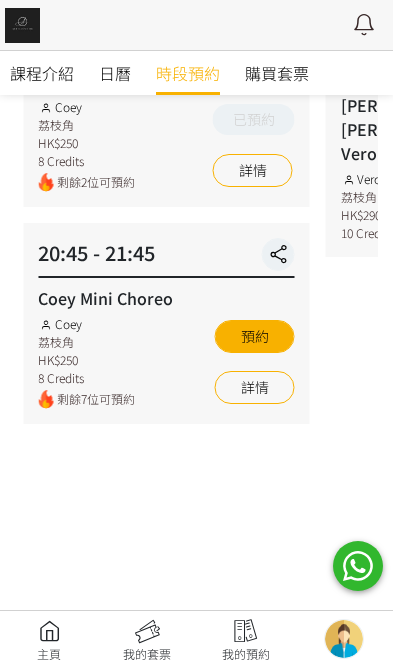 scroll, scrollTop: 526, scrollLeft: 0, axis: vertical 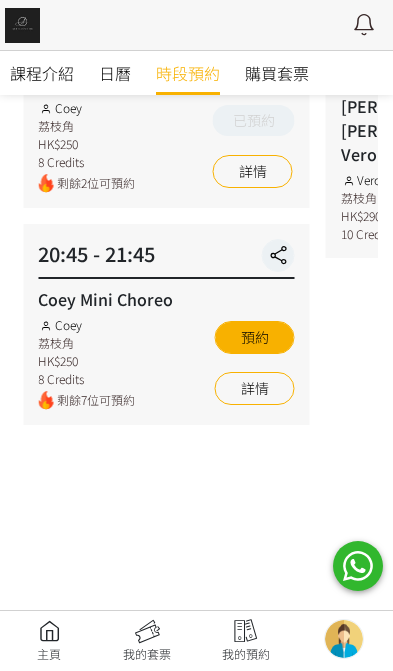 click on "詳情" at bounding box center [255, 388] 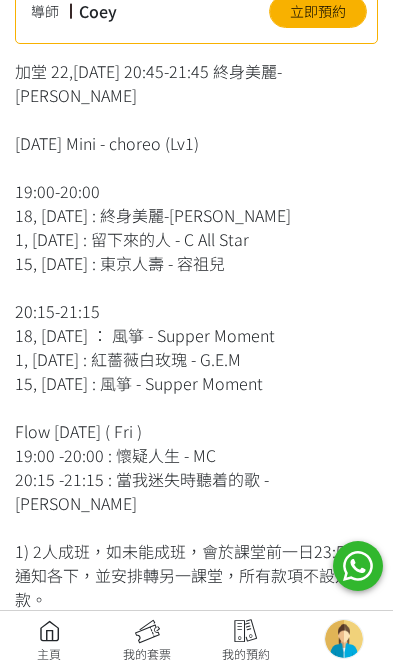 scroll, scrollTop: 788, scrollLeft: 0, axis: vertical 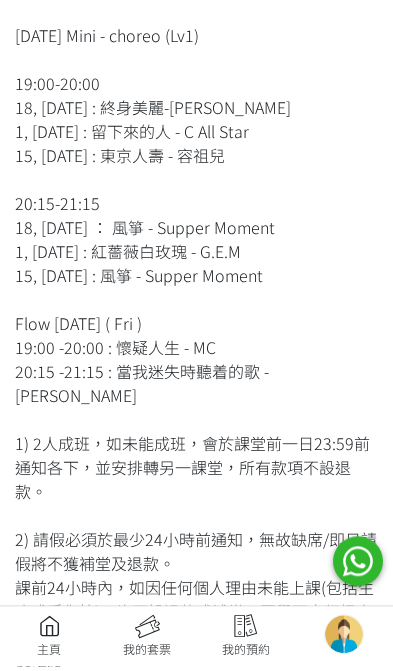 click at bounding box center (147, 641) 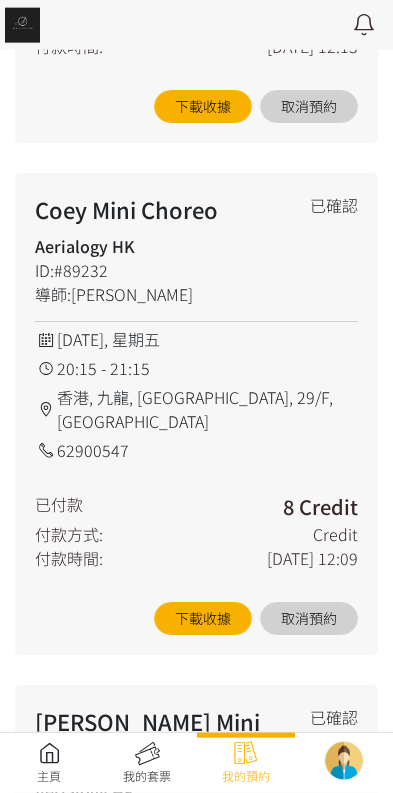 scroll, scrollTop: 7746, scrollLeft: 0, axis: vertical 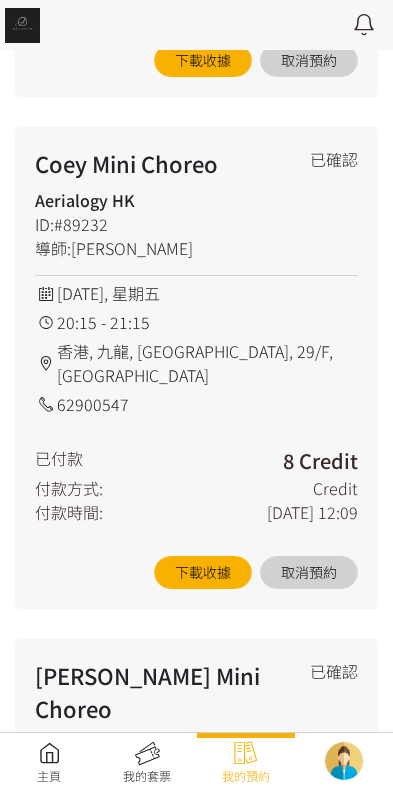 click on "取消預約" at bounding box center [309, 572] 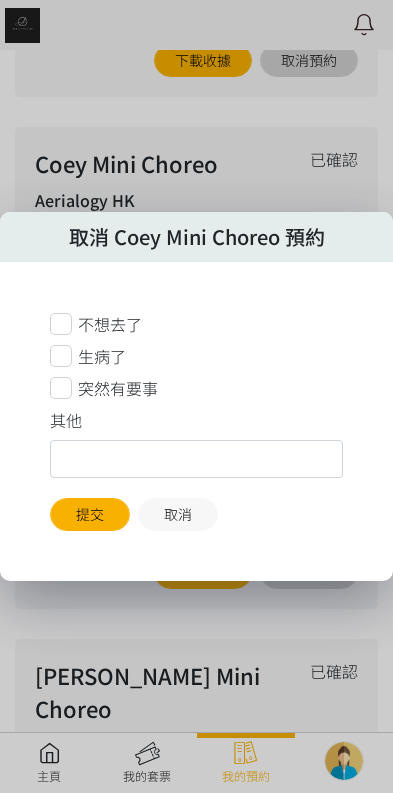 click at bounding box center [196, 459] 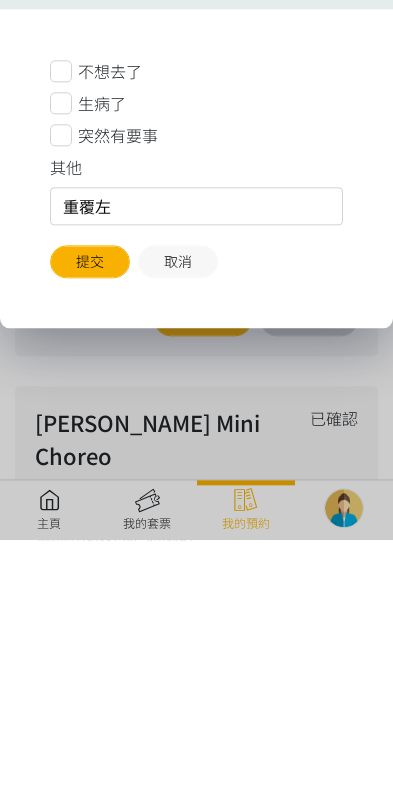 type on "重覆左" 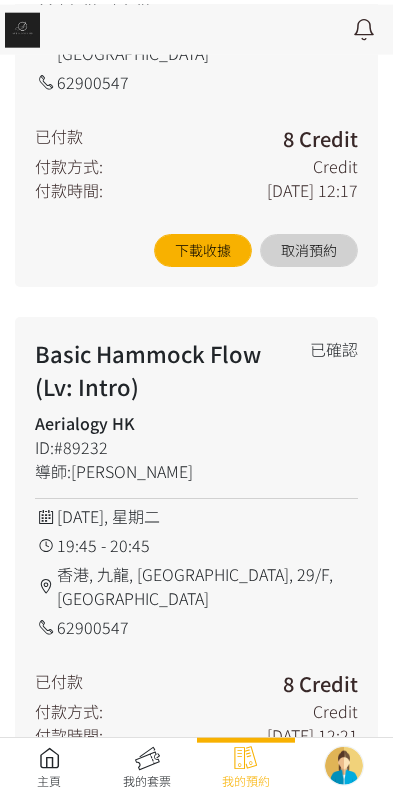 scroll, scrollTop: 9742, scrollLeft: 0, axis: vertical 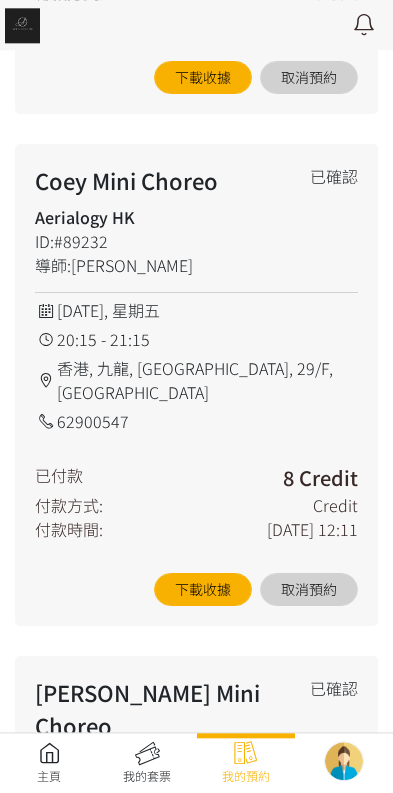 click on "取消預約" at bounding box center (309, 589) 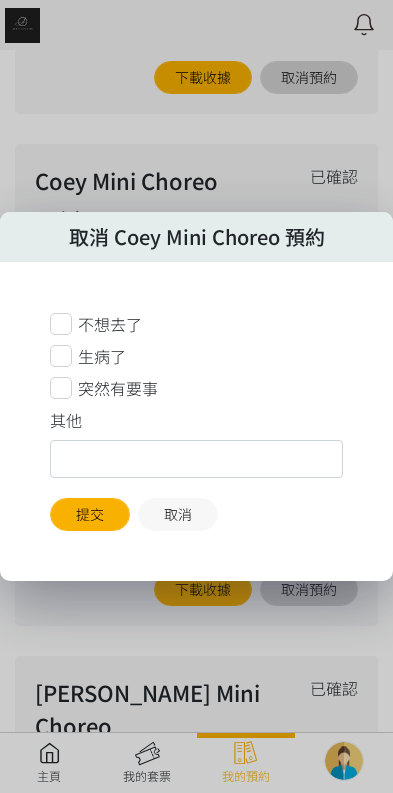 click at bounding box center (196, 459) 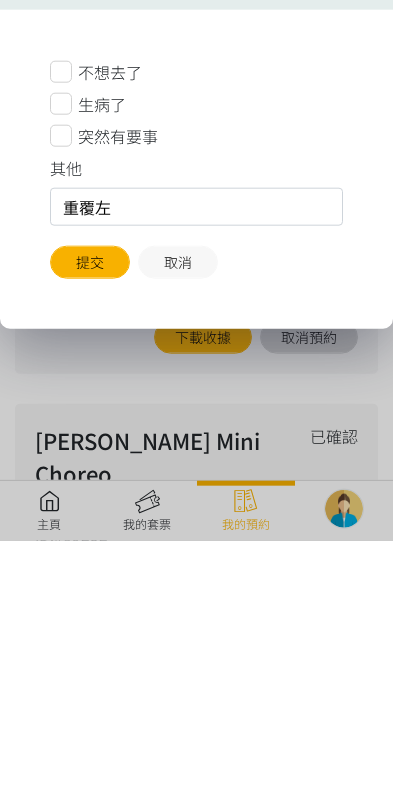 type on "重覆左" 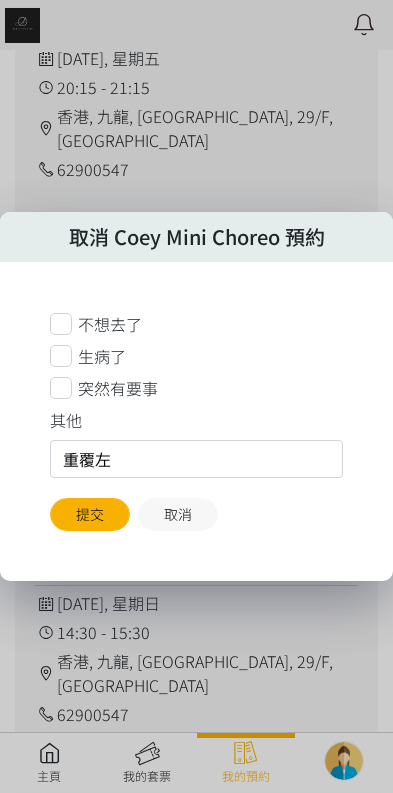 click on "提交" at bounding box center (90, 514) 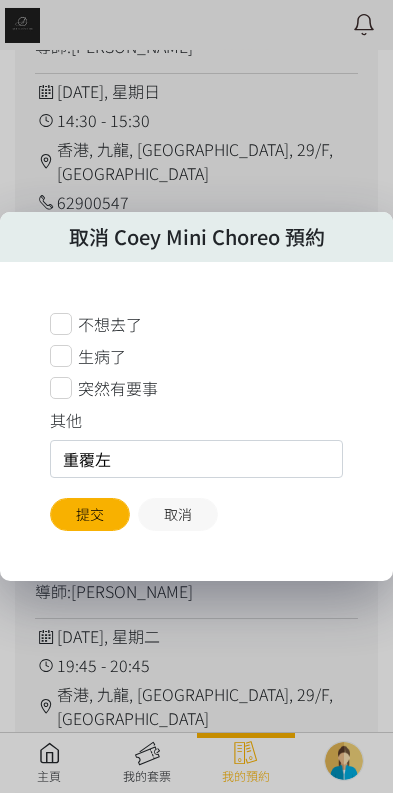 click on "取消" at bounding box center (178, 514) 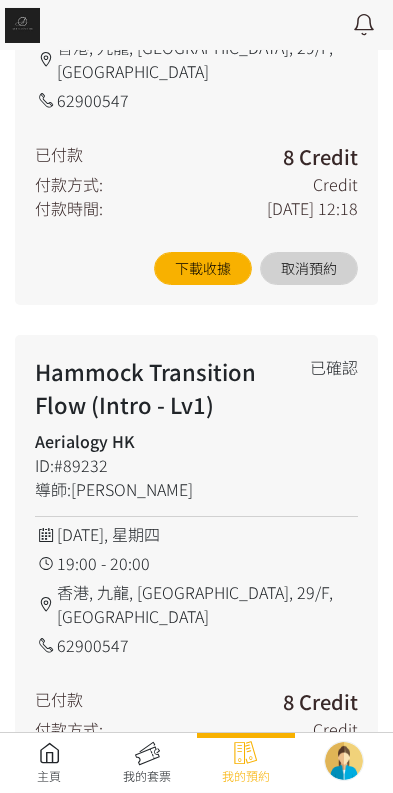 scroll, scrollTop: 11880, scrollLeft: 0, axis: vertical 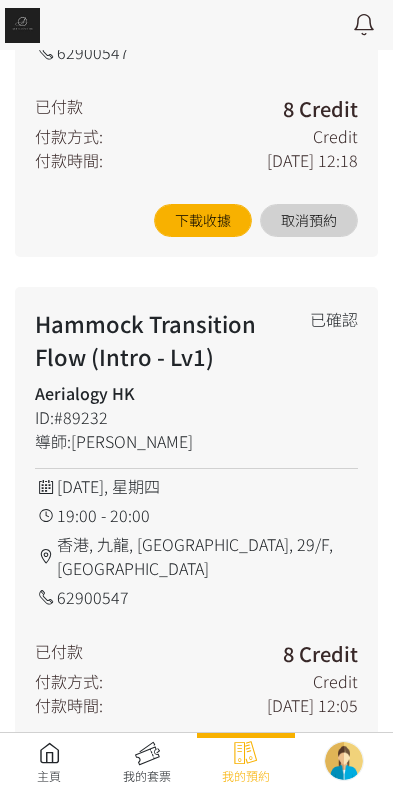 click at bounding box center [49, 763] 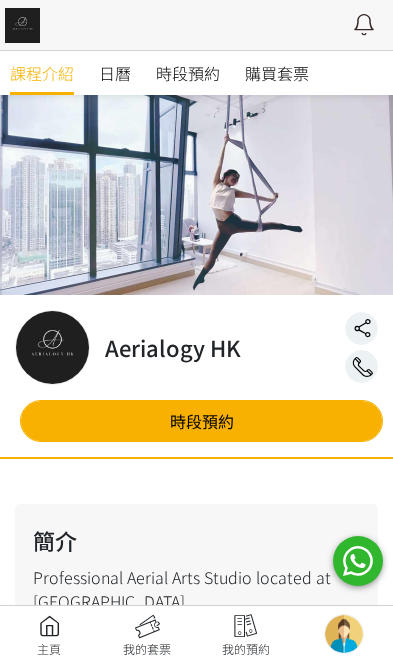 scroll, scrollTop: 0, scrollLeft: 0, axis: both 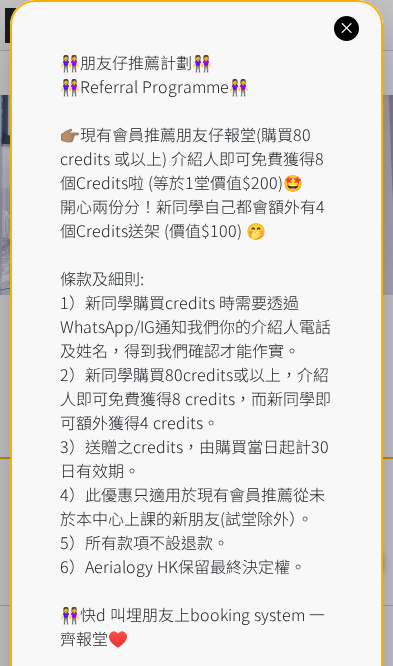 click on "👭朋友仔推薦計劃👭 👭Referral Programme👭 👉🏽現有會員推薦朋友仔報堂(購買80 credits 或以上) 介紹人即可免費獲得8個Credits啦 (等於1堂價值$200)🤩 開心兩份分！新同學自己都會額外有4個Credits送架 (價值$100) 🤭 條款及細則: 1）新同學購買credits 時需要透過WhatsApp/IG通知我們你的介紹人電話及姓名，得到我們確認才能作實。 2）新同學購買80credits或以上，介紹人即可免費獲得8 credits，而新同學即可額外獲得4 credits。 3）送贈之credits，由購買當日起計30日有效期。 4）此優惠只適用於現有會員推薦從未於本中心上課的新朋友(試堂除外）。 5）所有款項不設退款。 6）Aerialogy HK保留最終決定權。 👭快d 叫埋朋友上booking system 一齊報堂♥️" at bounding box center (196, 362) 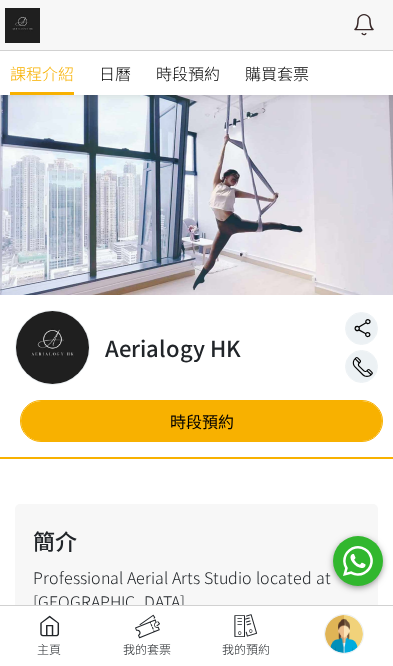 click on "時段預約" at bounding box center (188, 73) 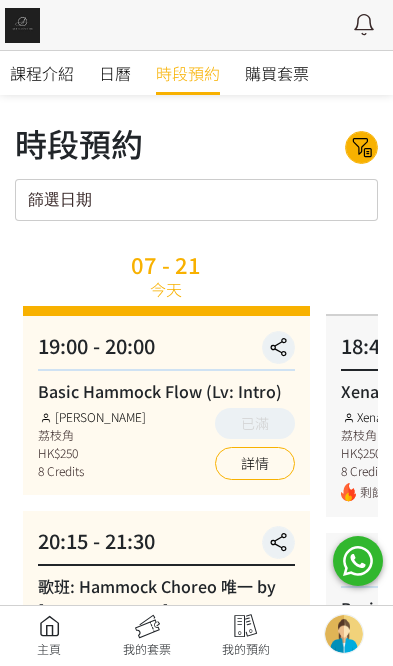 scroll, scrollTop: 0, scrollLeft: 0, axis: both 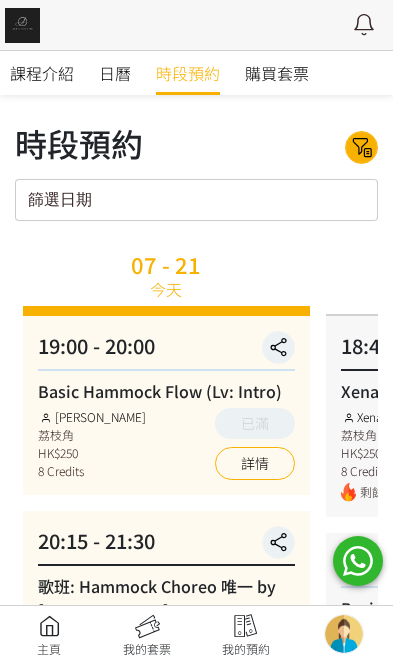 click at bounding box center [147, 636] 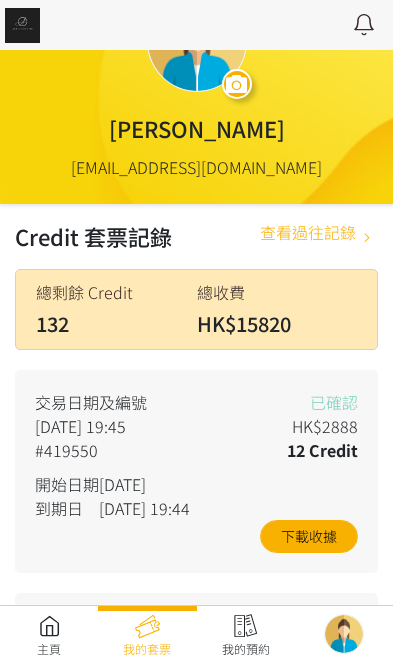 scroll, scrollTop: 0, scrollLeft: 0, axis: both 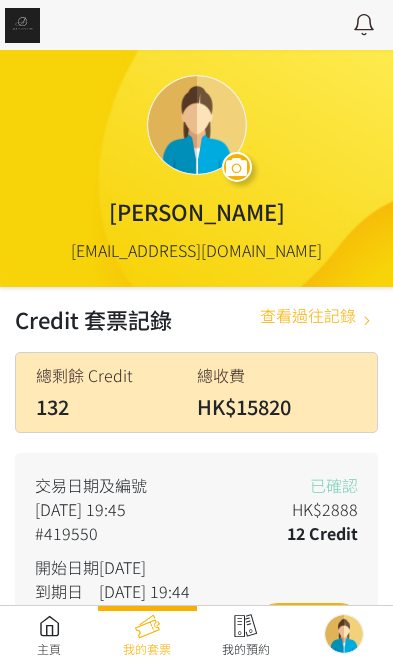 click at bounding box center (49, 636) 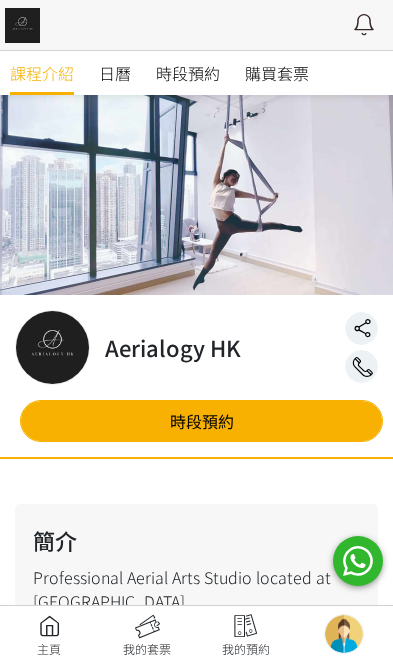 scroll, scrollTop: 0, scrollLeft: 0, axis: both 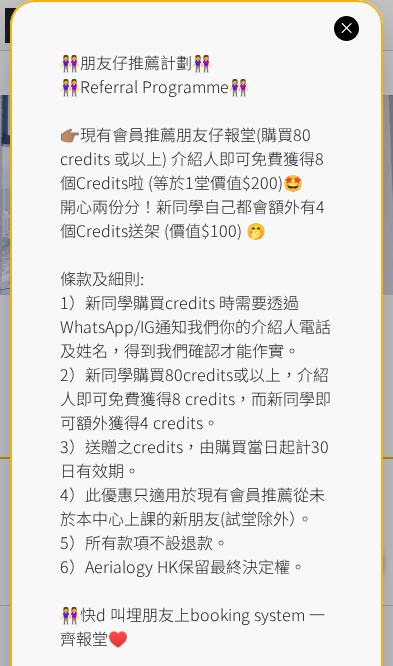 click on "👭朋友仔推薦計劃👭 👭Referral Programme👭 👉🏽現有會員推薦朋友仔報堂(購買80 credits 或以上) 介紹人即可免費獲得8個Credits啦 (等於1堂價值$200)🤩 開心兩份分！新同學自己都會額外有4個Credits送架 (價值$100) 🤭 條款及細則: 1）新同學購買credits 時需要透過WhatsApp/IG通知我們你的介紹人電話及姓名，得到我們確認才能作實。 2）新同學購買80credits或以上，介紹人即可免費獲得8 credits，而新同學即可額外獲得4 credits。 3）送贈之credits，由購買當日起計30日有效期。 4）此優惠只適用於現有會員推薦從未於本中心上課的新朋友(試堂除外）。 5）所有款項不設退款。 6）Aerialogy HK保留最終決定權。 👭快d 叫埋朋友上booking system 一齊報堂♥️" at bounding box center (196, 350) 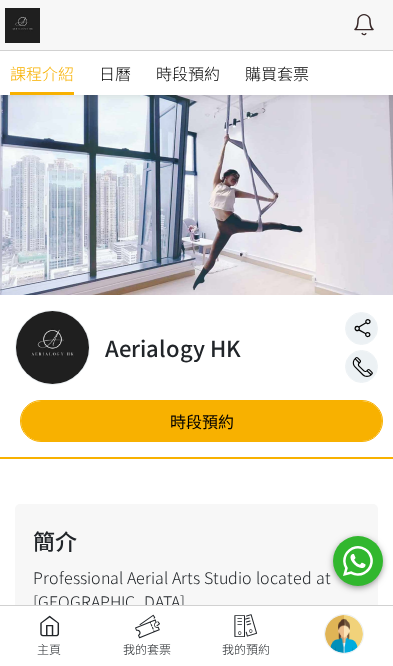 click on "時段預約" at bounding box center [188, 73] 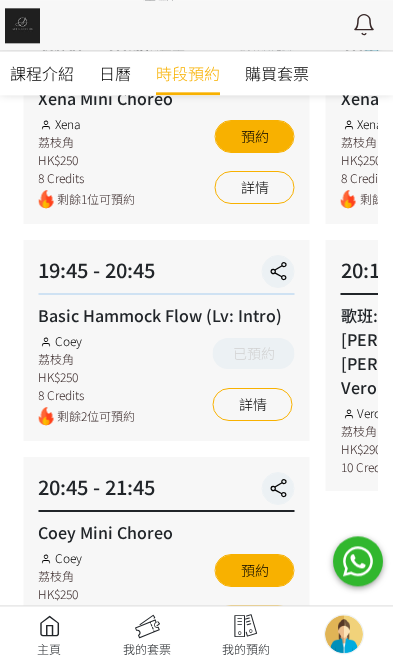scroll, scrollTop: 293, scrollLeft: 0, axis: vertical 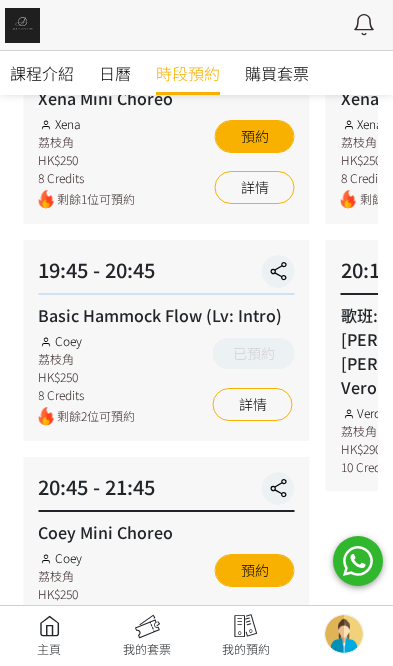 click on "詳情" at bounding box center [255, 621] 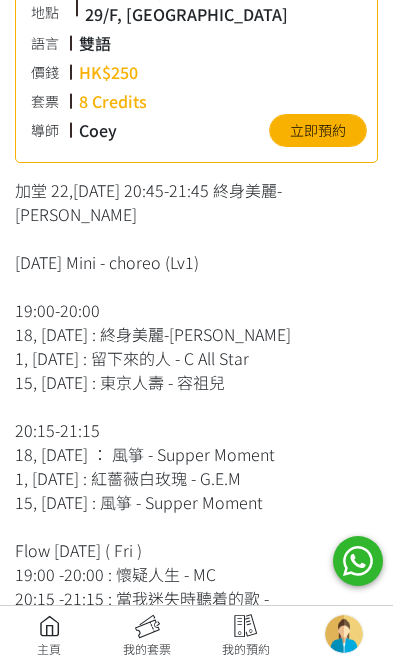 scroll, scrollTop: 0, scrollLeft: 0, axis: both 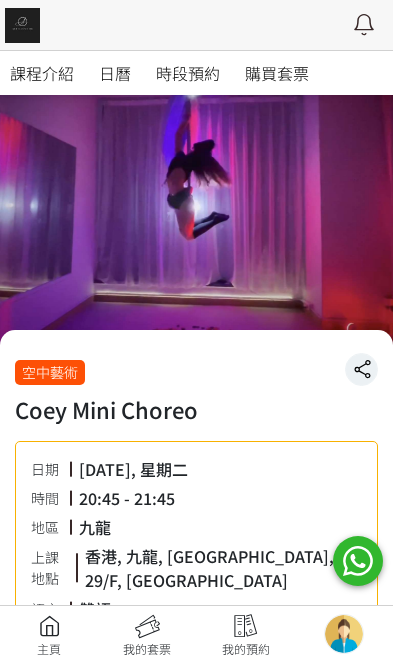 click on "時段預約" at bounding box center (188, 73) 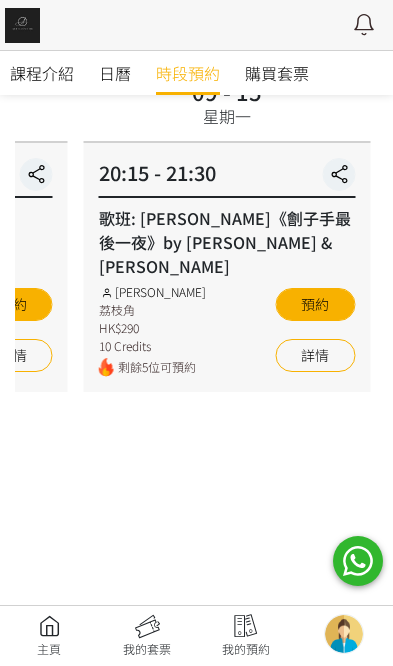 scroll, scrollTop: 198, scrollLeft: 0, axis: vertical 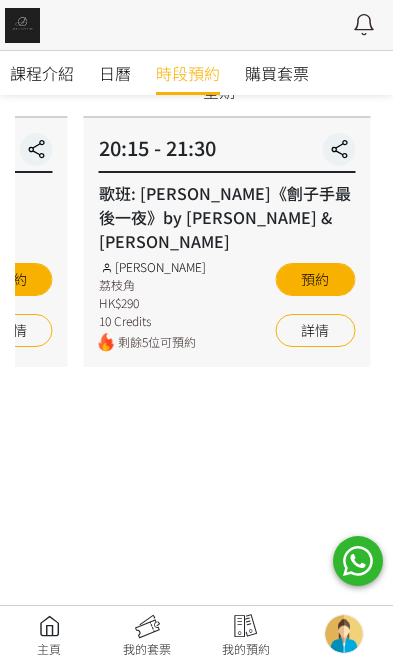 click at bounding box center [147, 636] 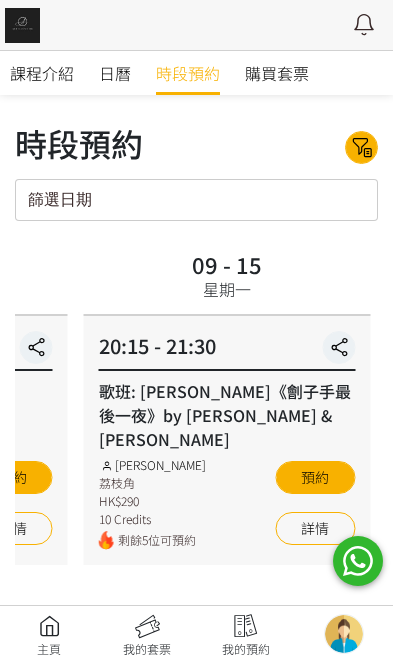 scroll, scrollTop: 198, scrollLeft: 0, axis: vertical 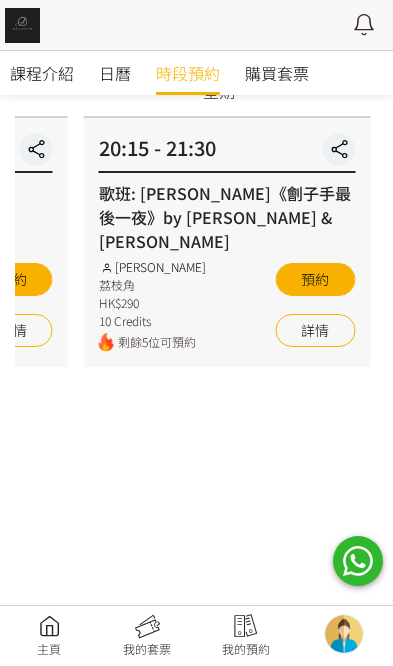 click at bounding box center [49, 636] 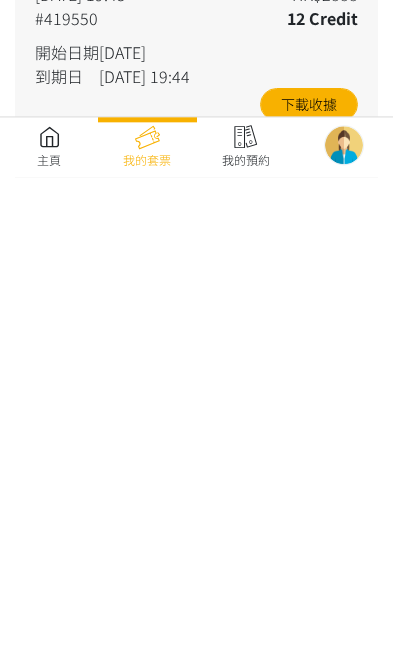 scroll, scrollTop: 0, scrollLeft: 0, axis: both 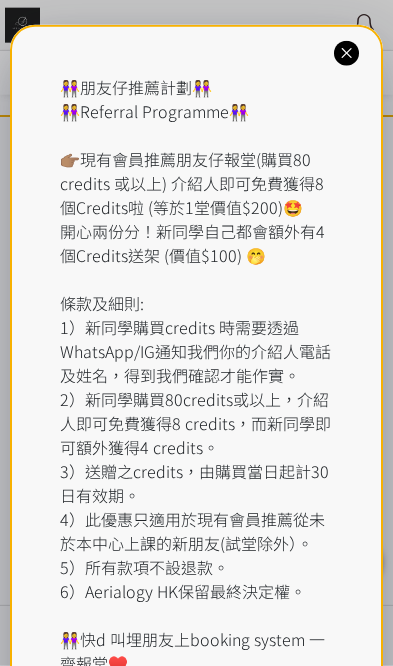 click at bounding box center (346, 53) 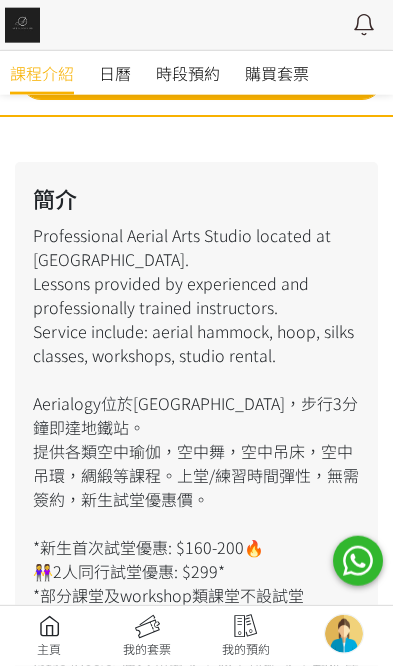 scroll, scrollTop: 343, scrollLeft: 0, axis: vertical 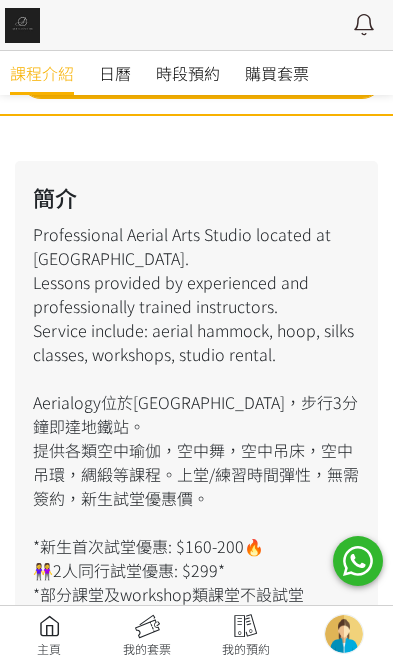 click at bounding box center (364, 25) 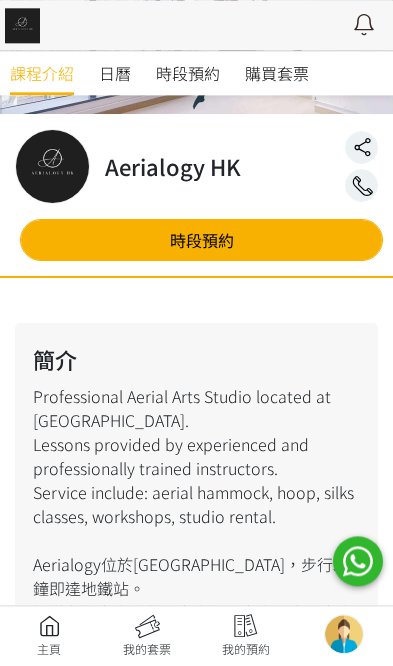 scroll, scrollTop: 0, scrollLeft: 0, axis: both 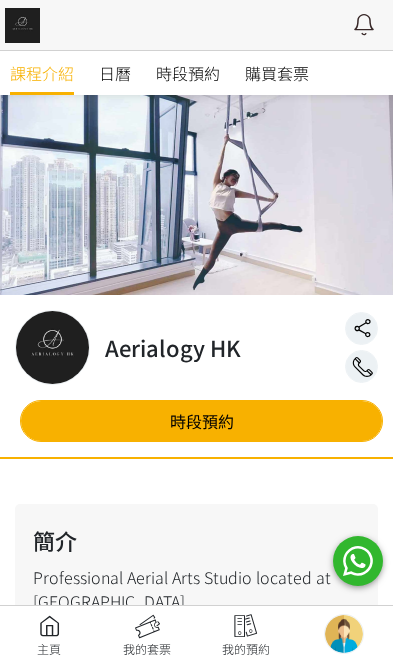 click at bounding box center [22, 25] 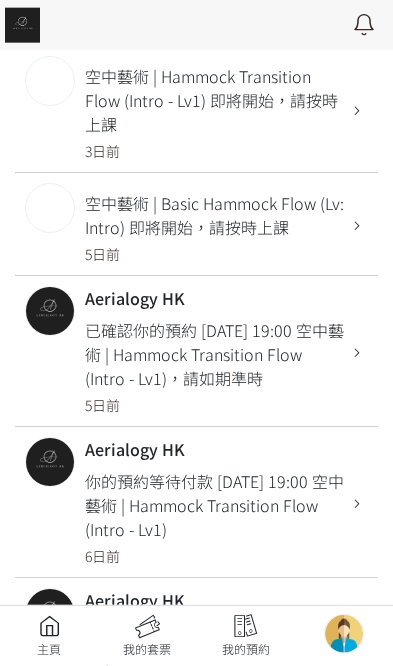 scroll, scrollTop: 0, scrollLeft: 0, axis: both 